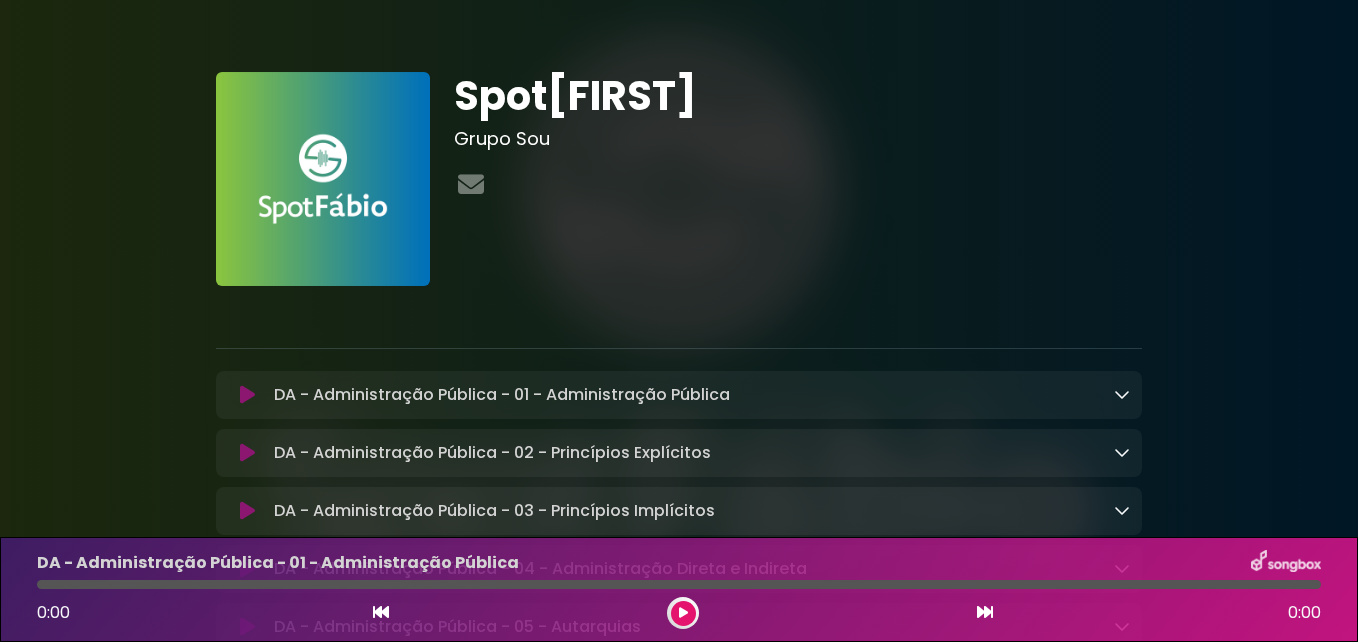 scroll, scrollTop: 0, scrollLeft: 0, axis: both 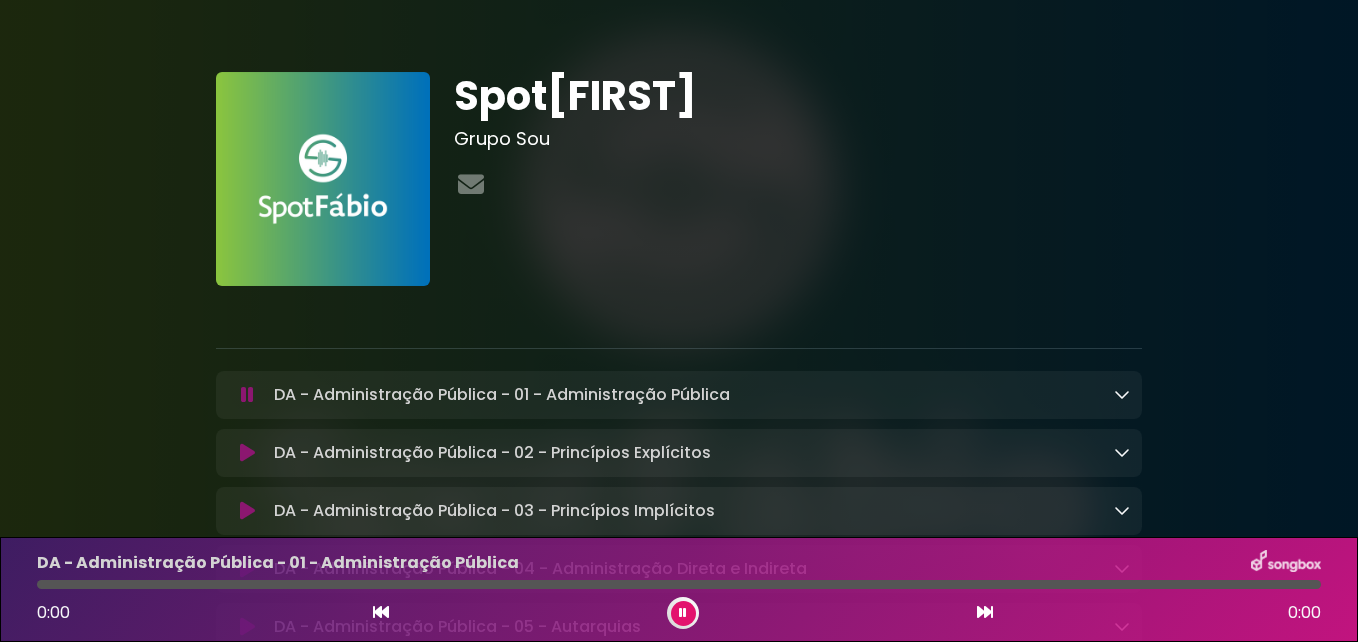 click at bounding box center (683, 613) 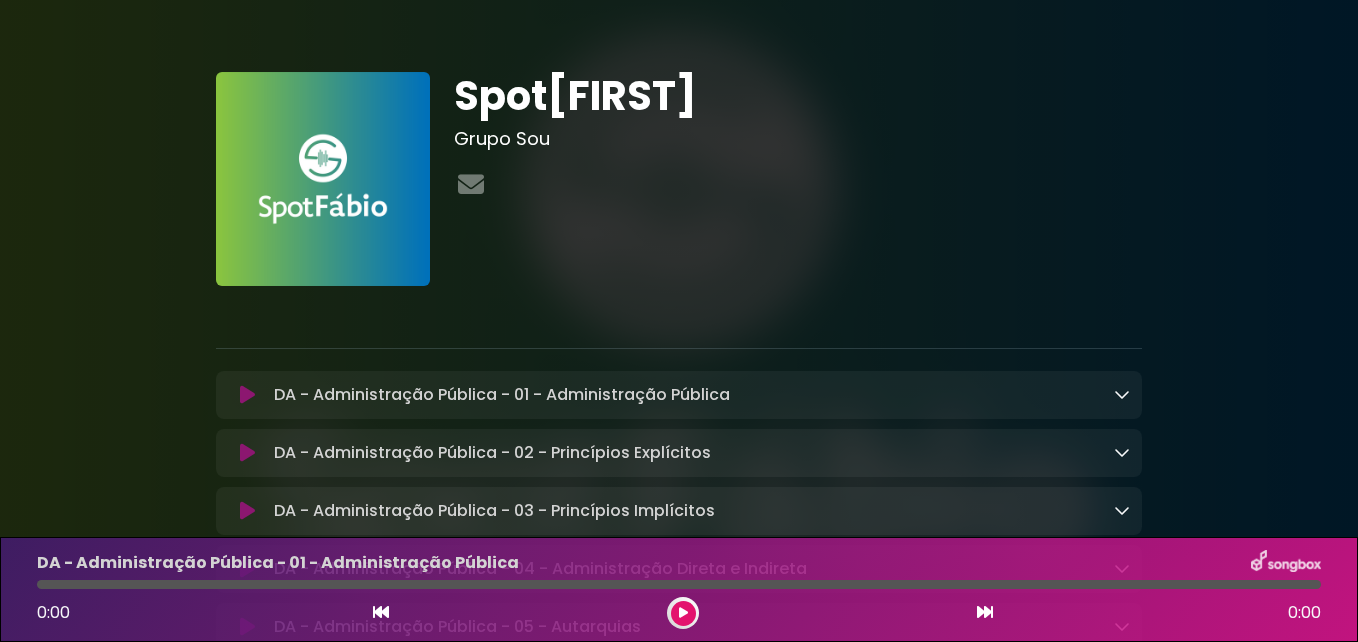 click at bounding box center [683, 613] 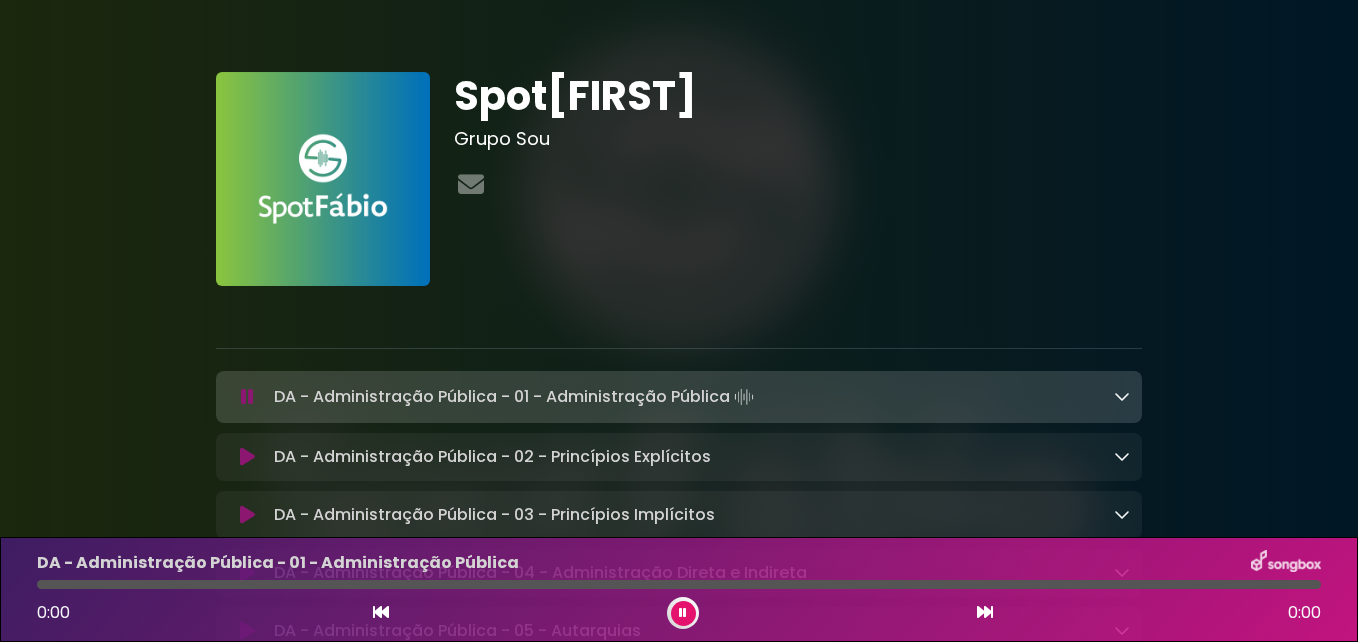 click at bounding box center (247, 397) 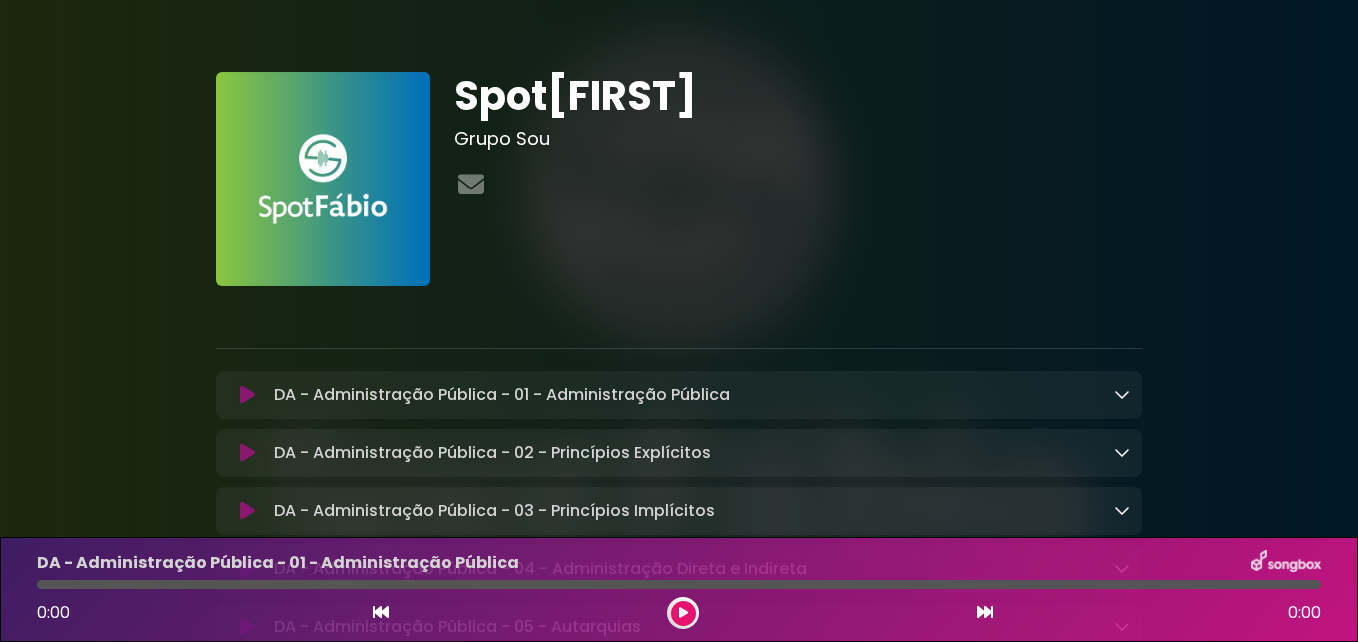 click at bounding box center [247, 395] 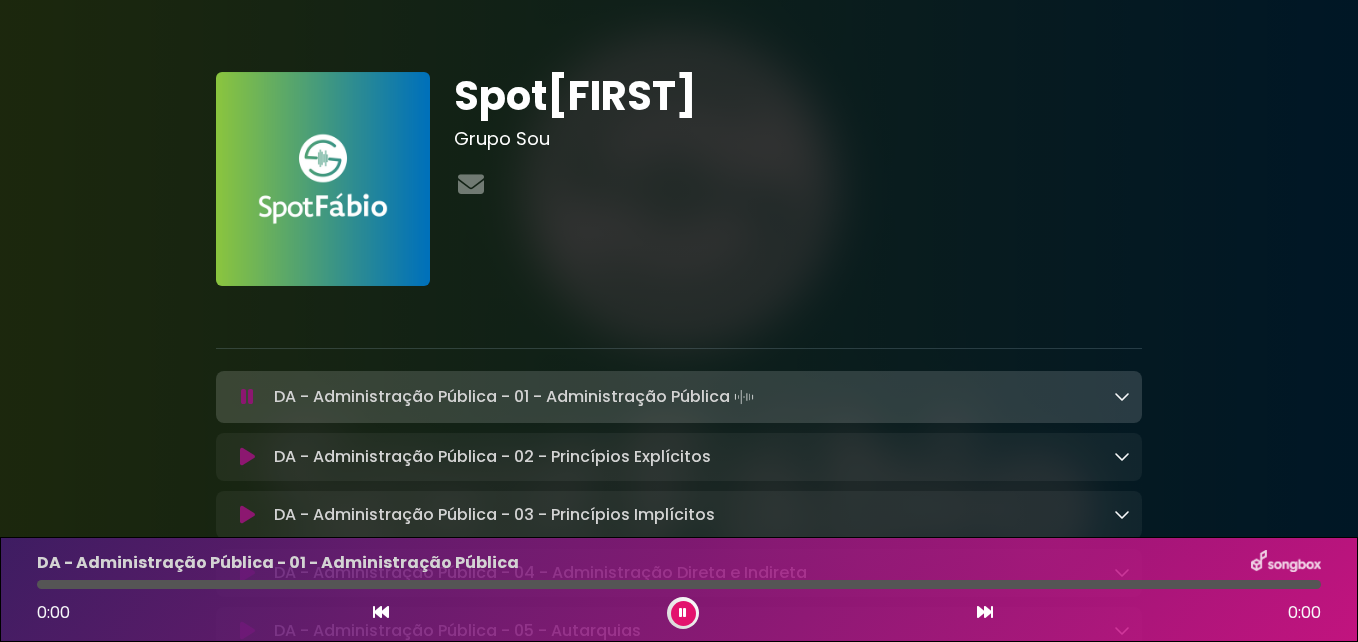 click at bounding box center (679, 584) 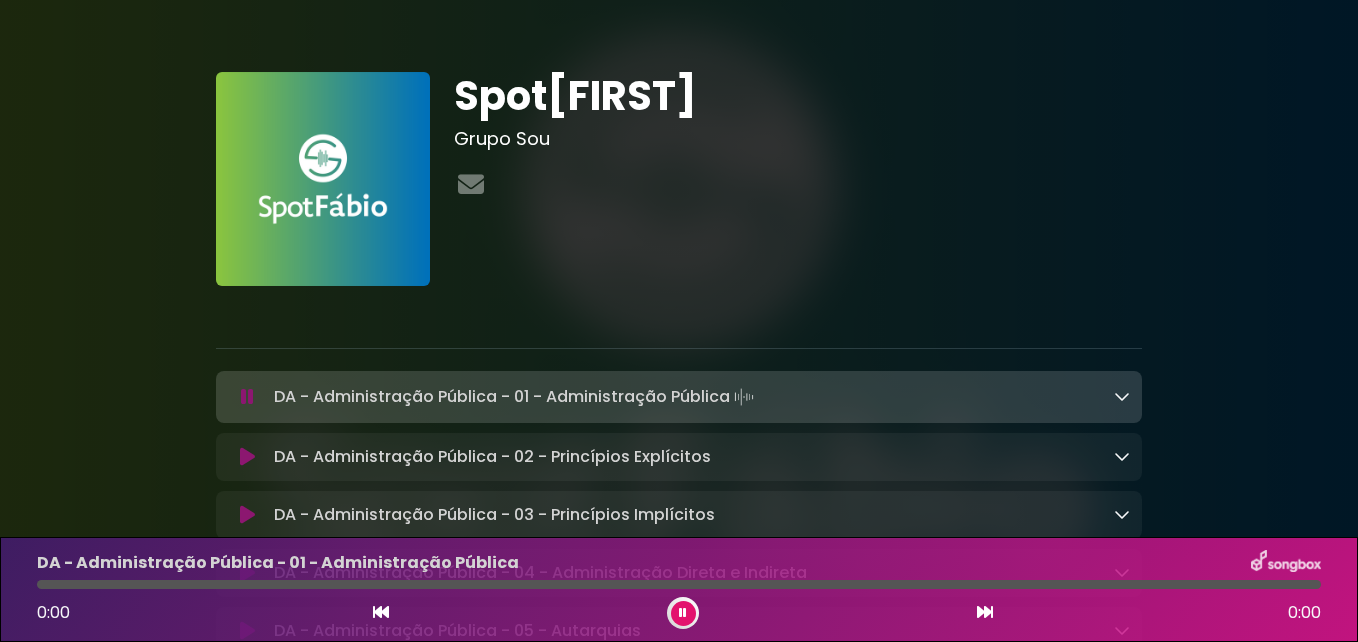 click at bounding box center (679, 584) 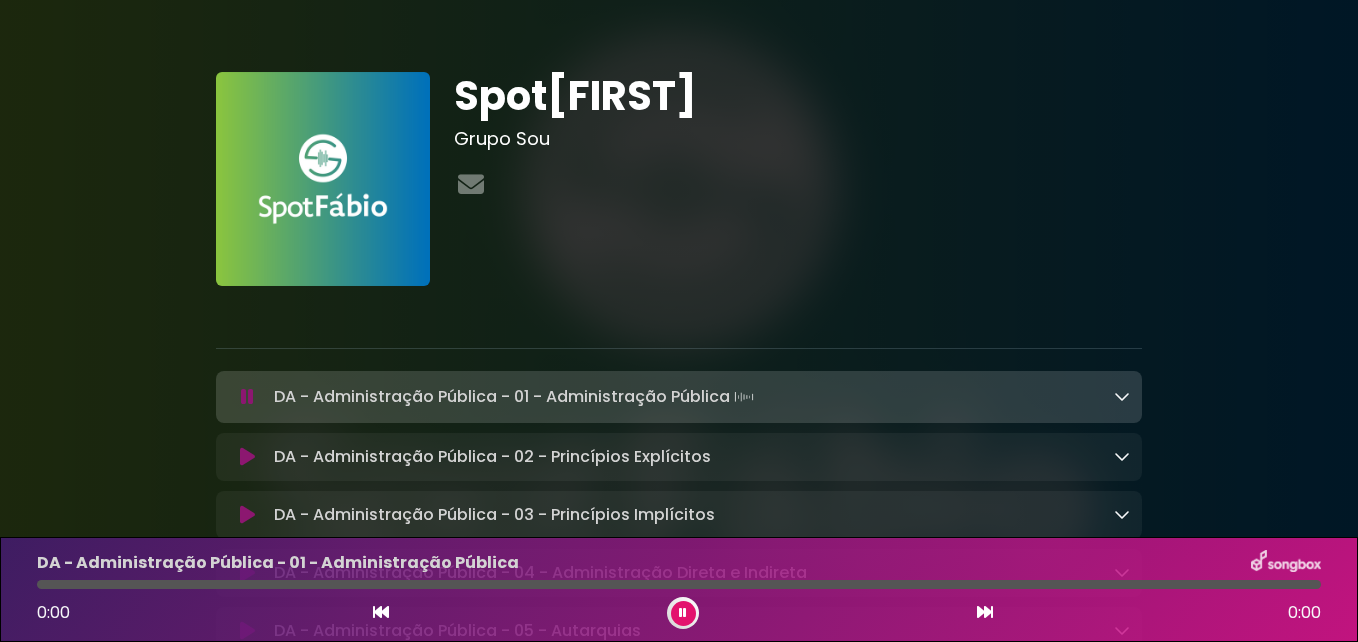 click at bounding box center [679, 584] 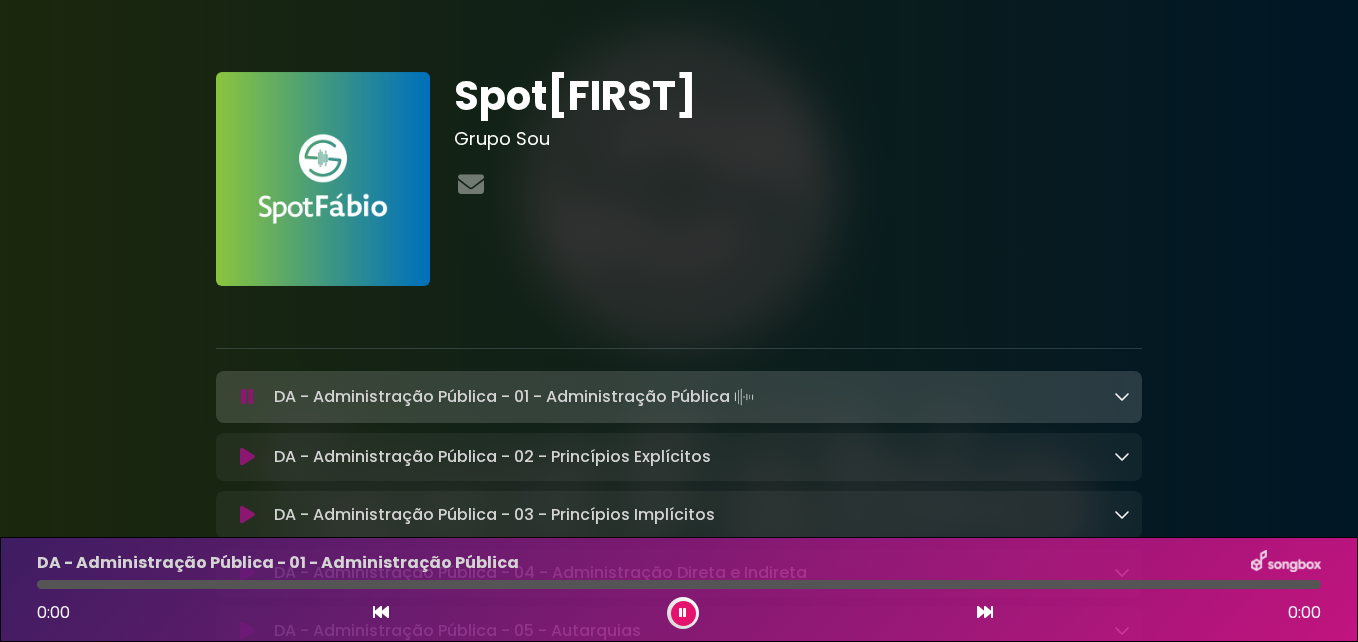 click at bounding box center (679, 584) 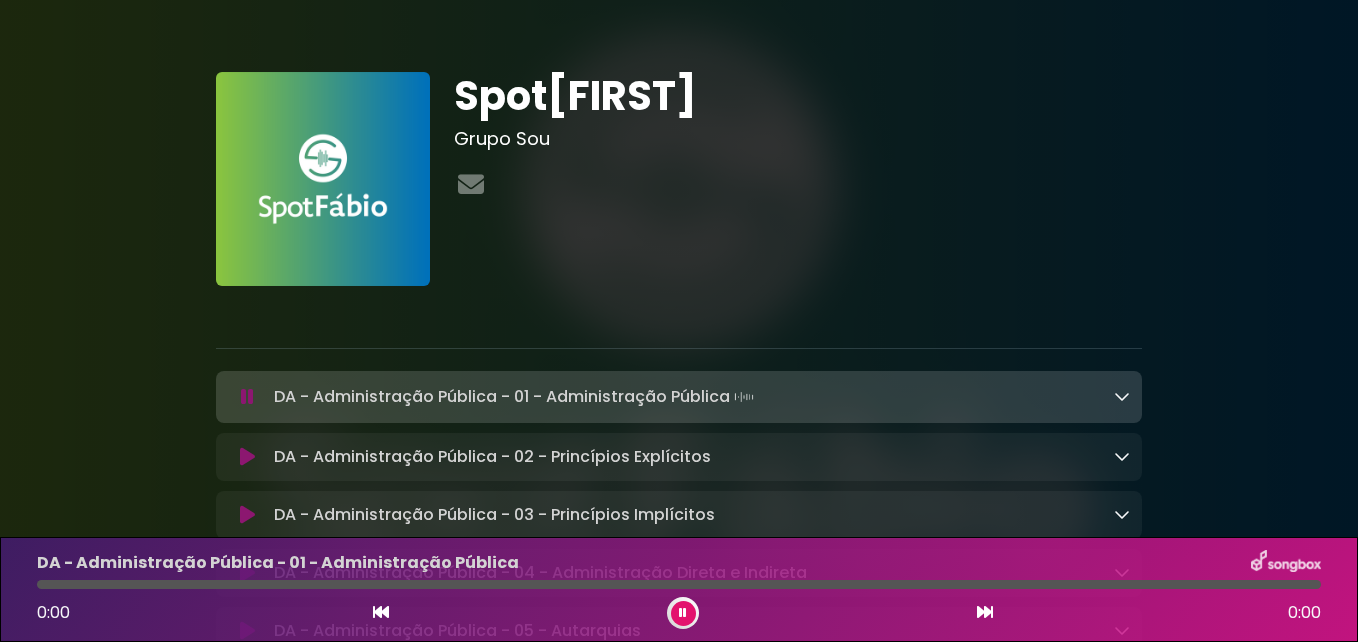 click at bounding box center [679, 584] 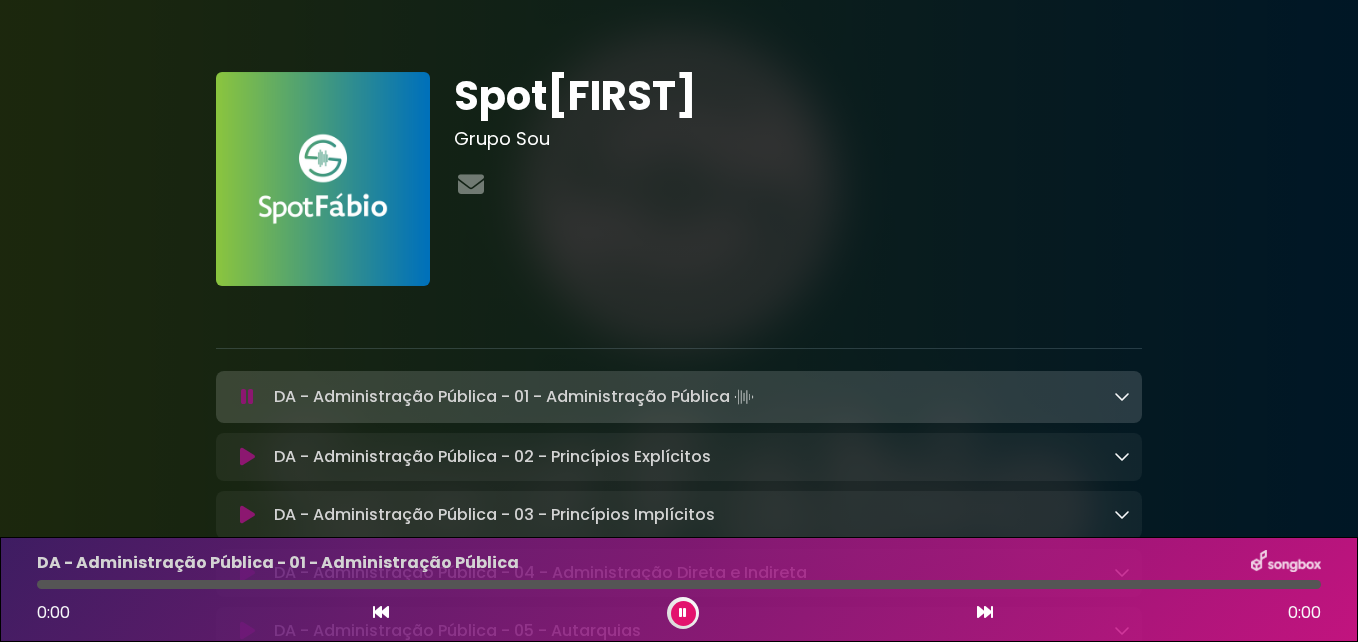click at bounding box center (679, 584) 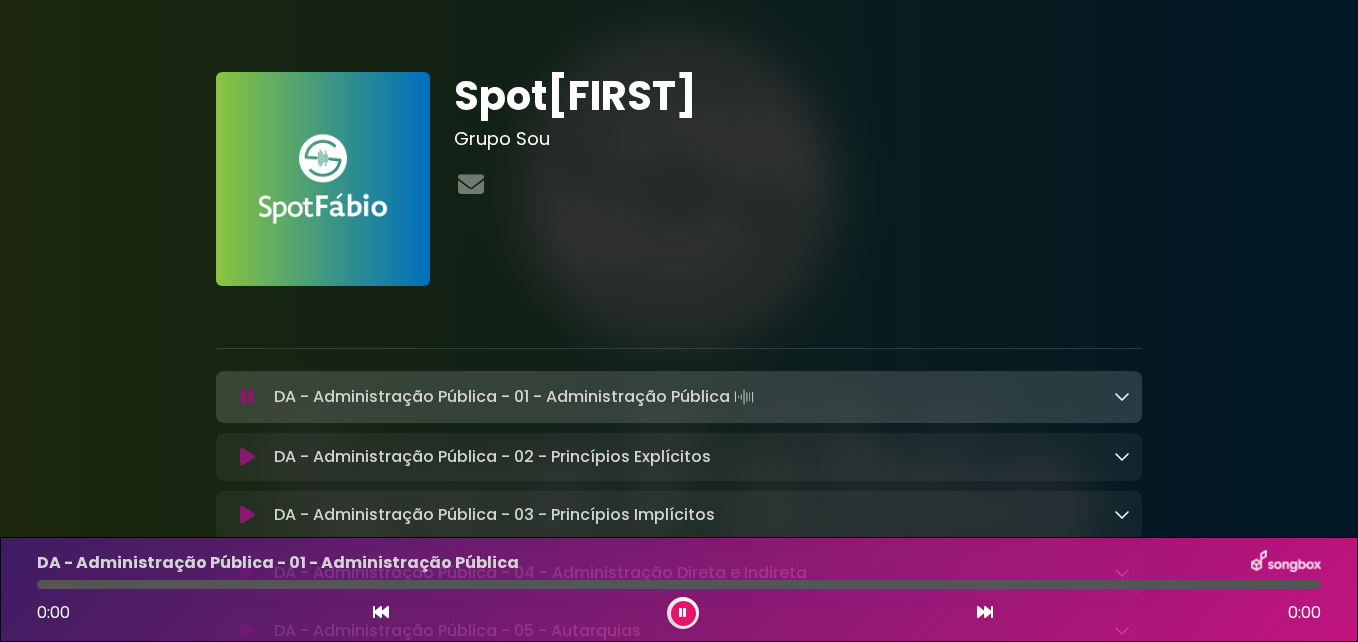 click at bounding box center (1122, 396) 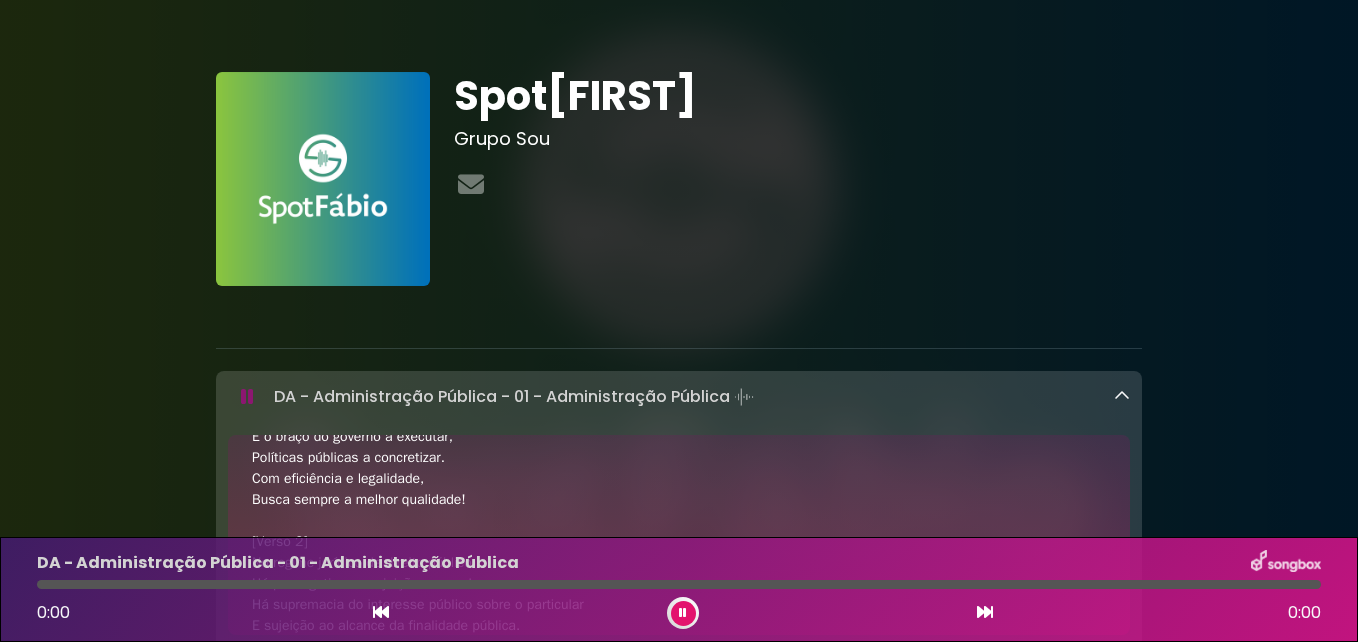 scroll, scrollTop: 0, scrollLeft: 0, axis: both 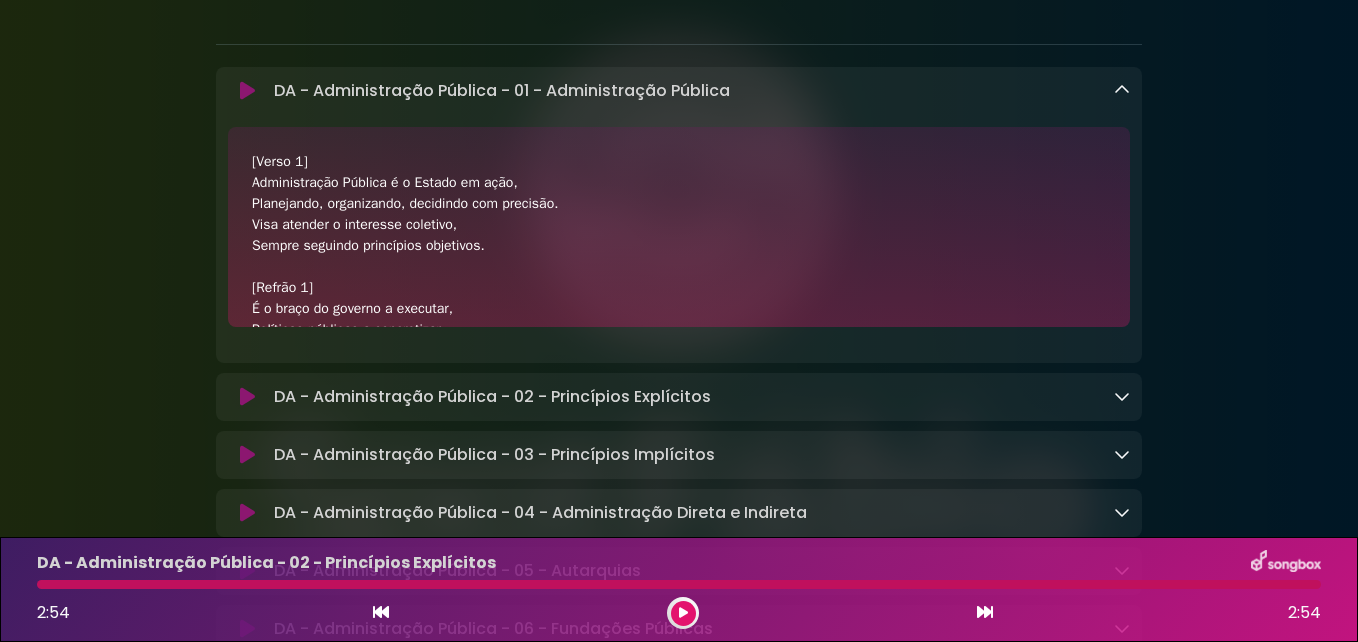 click at bounding box center (683, 613) 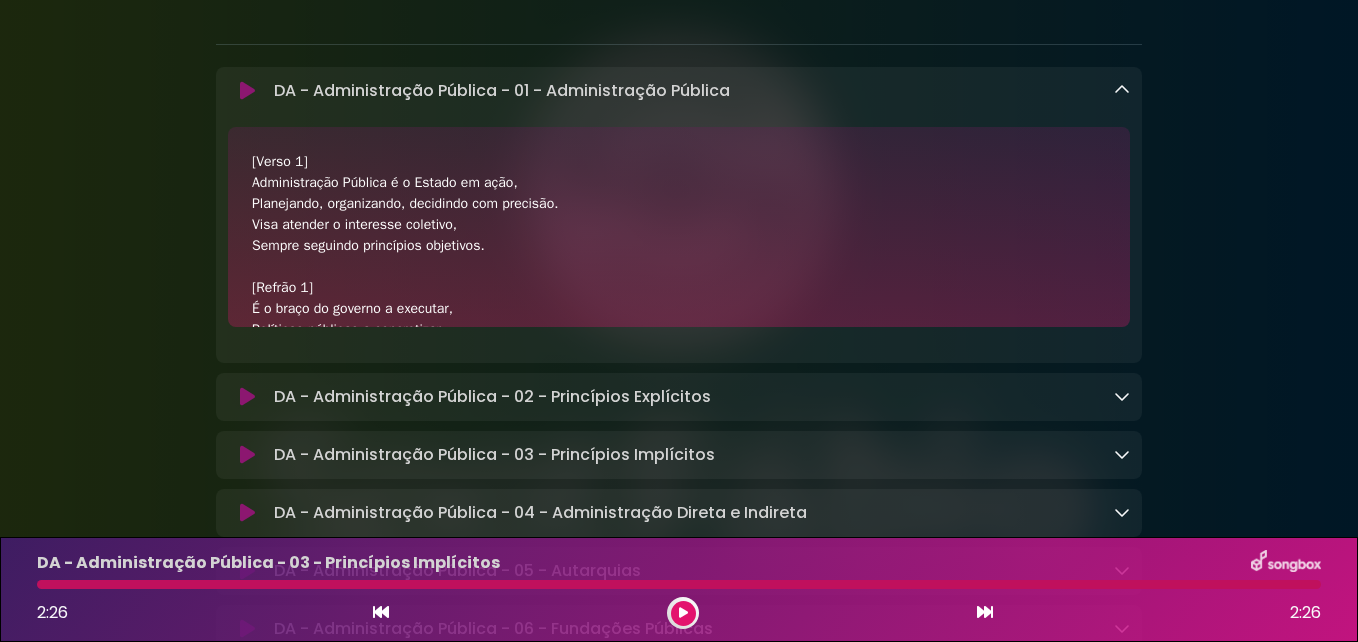 click at bounding box center [683, 613] 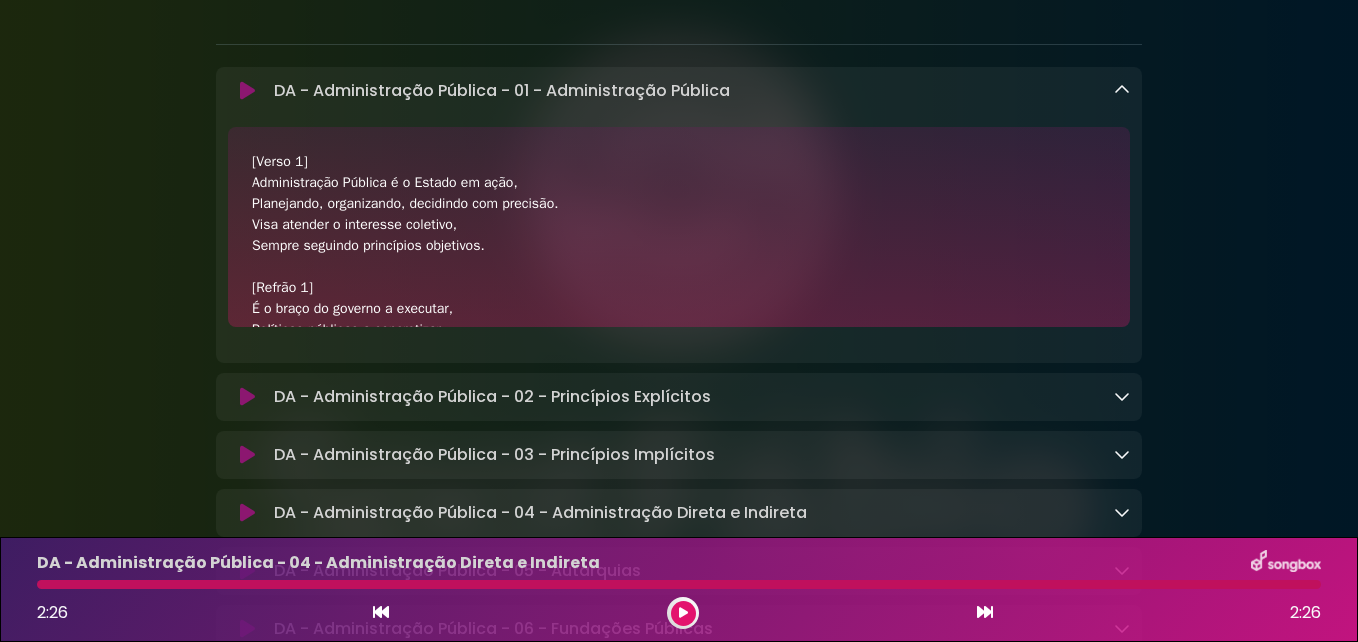click at bounding box center [683, 613] 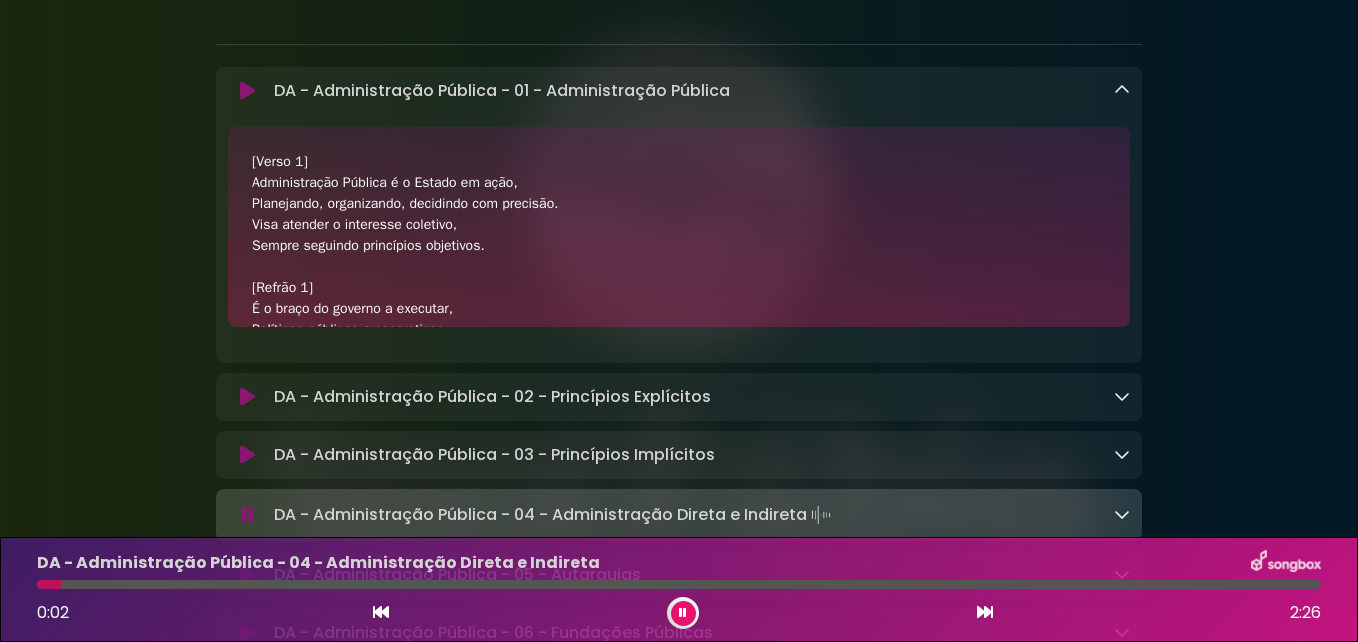 click at bounding box center [683, 613] 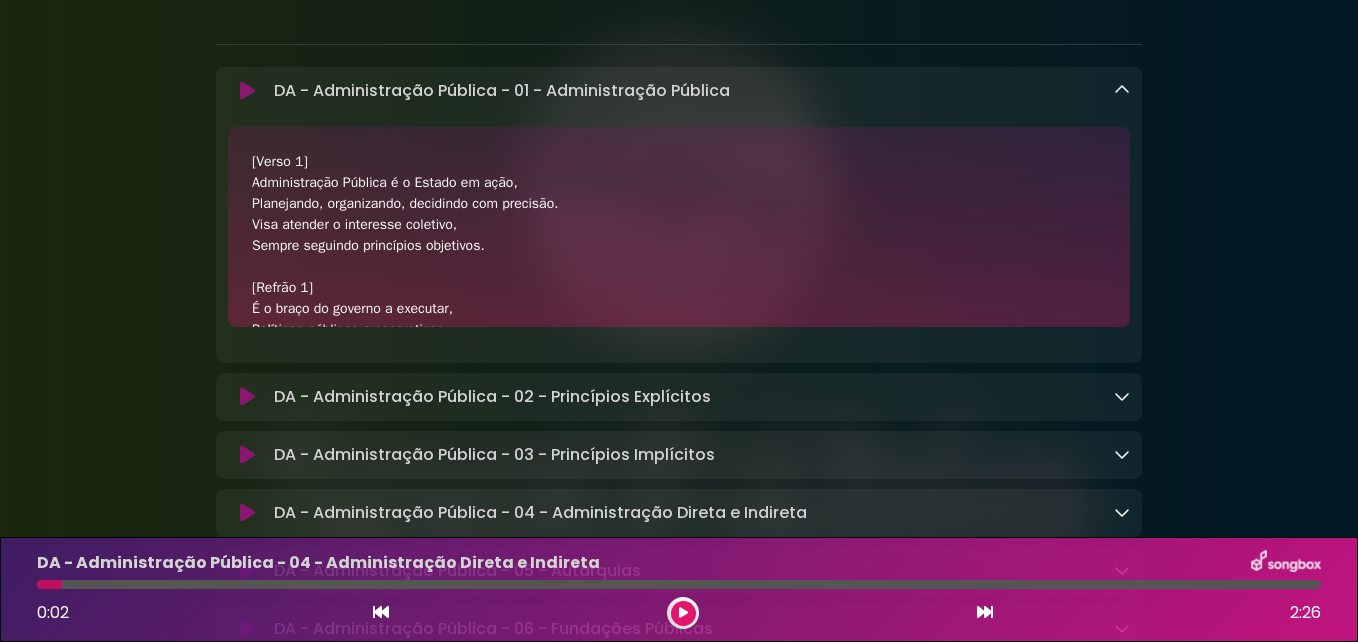 click at bounding box center [247, 397] 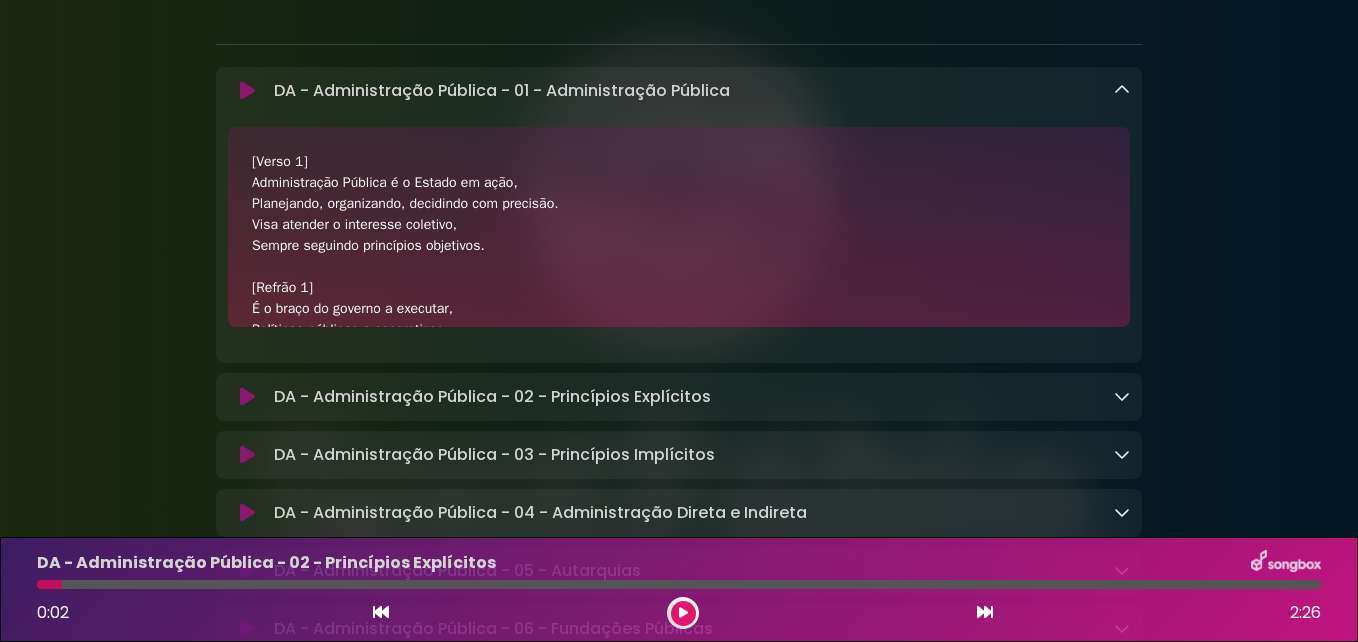 click at bounding box center (247, 397) 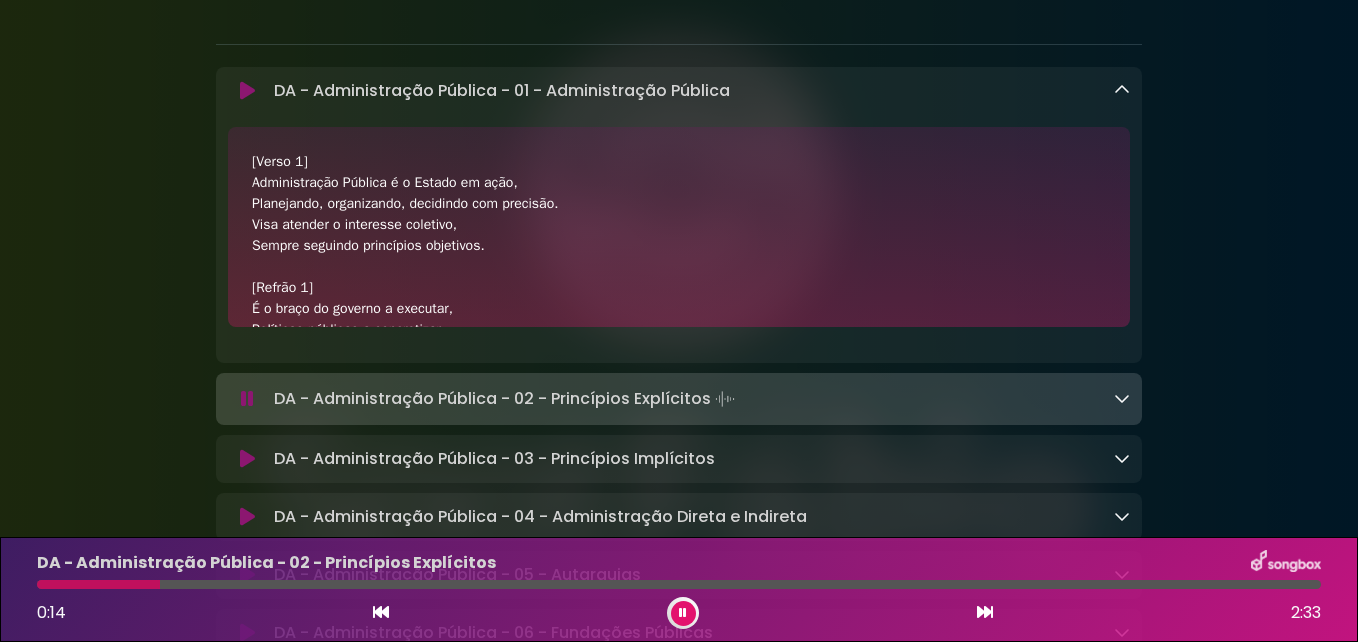 click at bounding box center [247, 399] 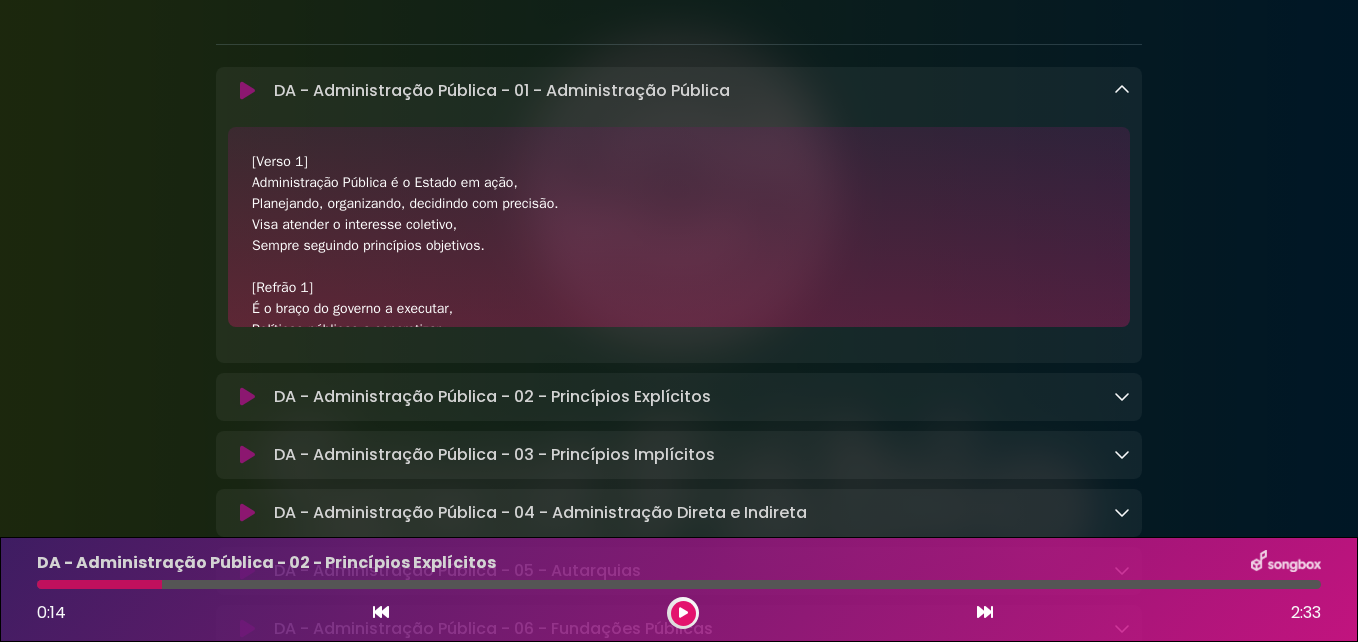 click at bounding box center (247, 397) 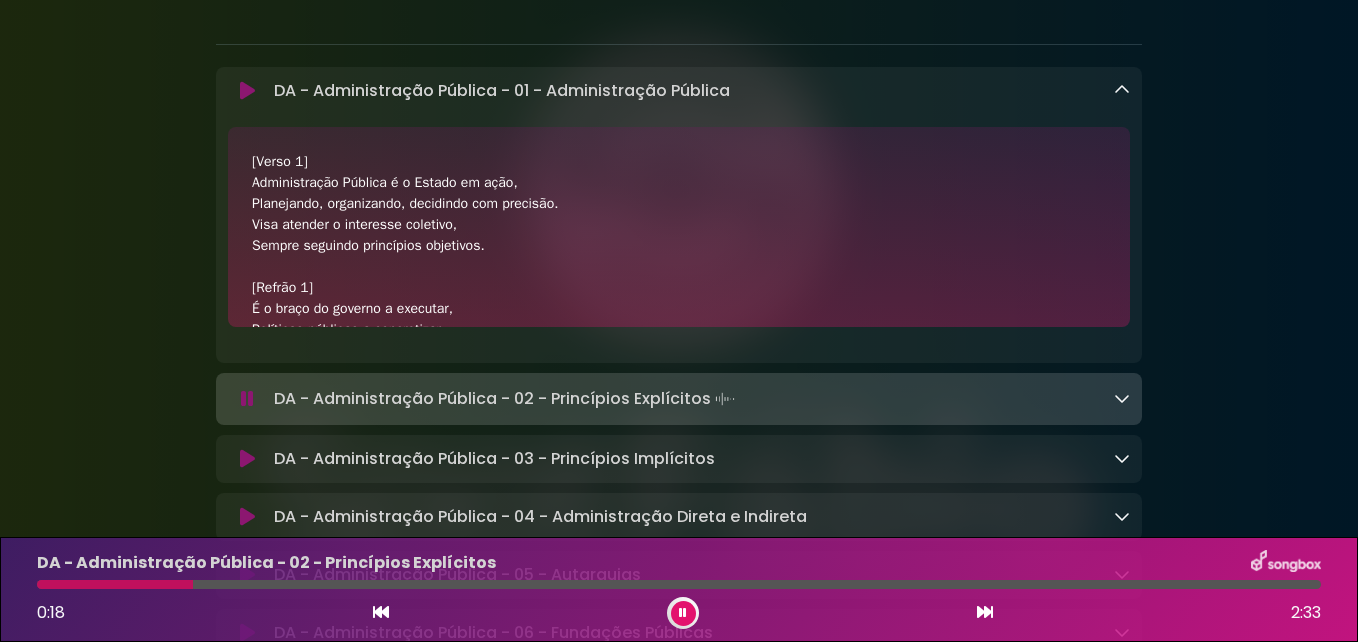 click at bounding box center (381, 612) 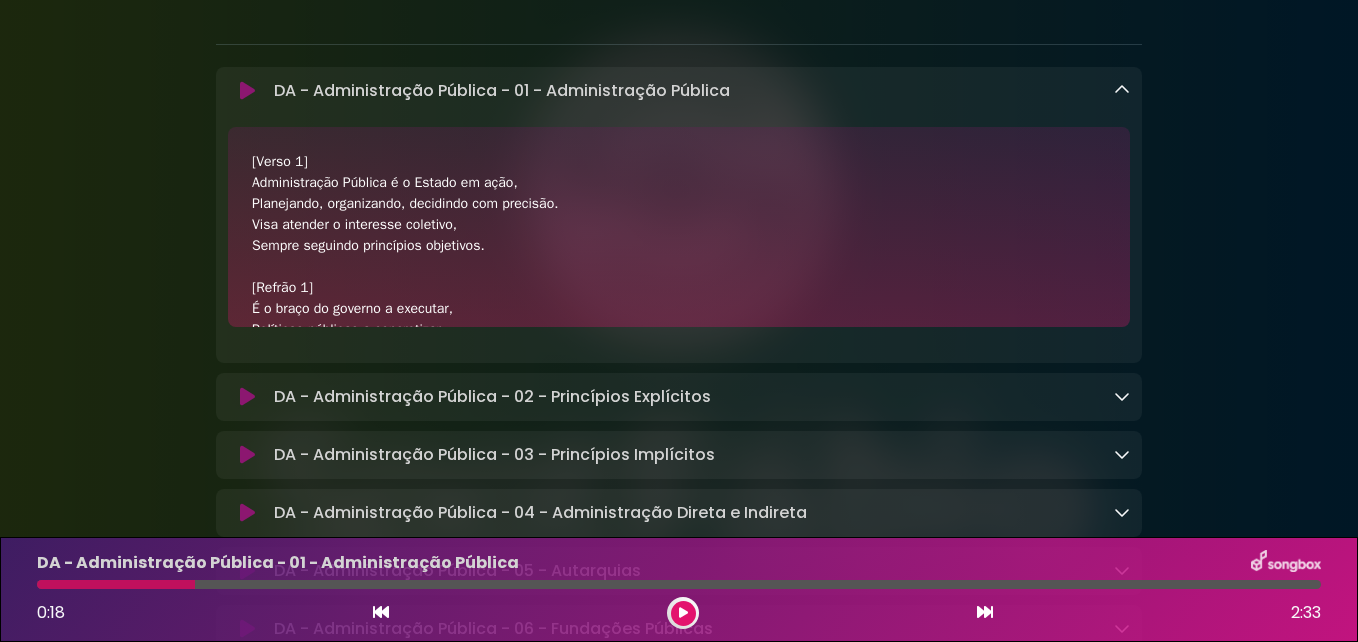 click at bounding box center (381, 612) 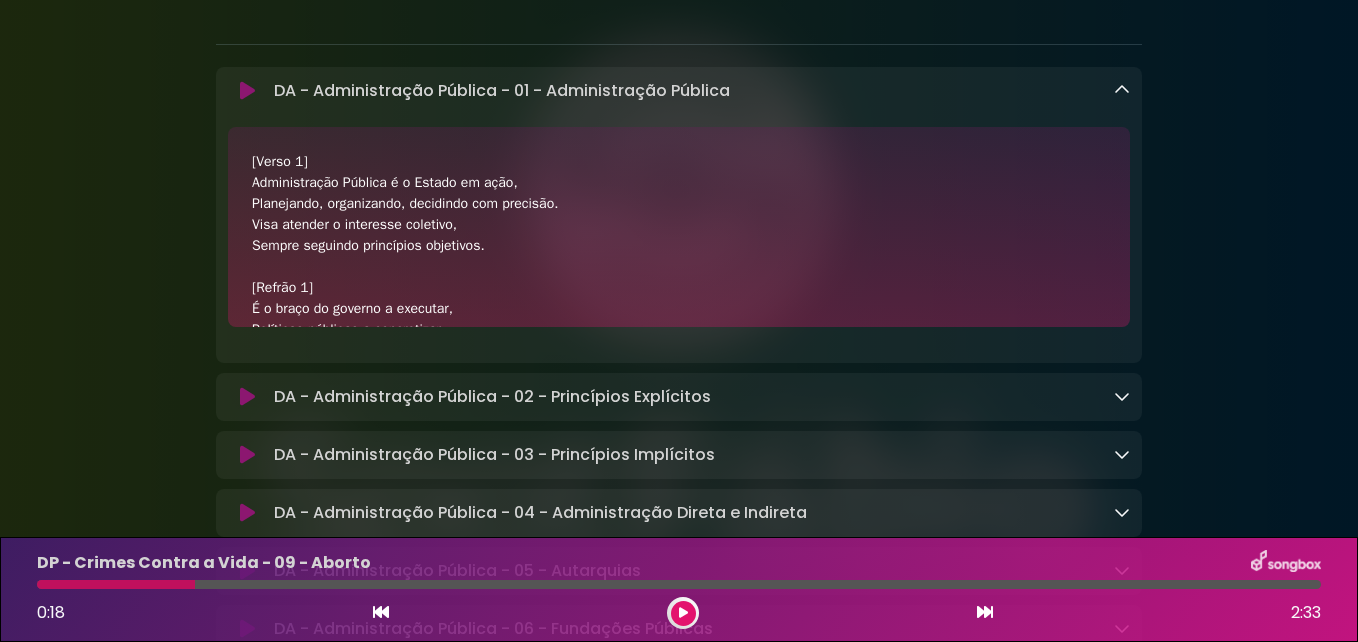 click at bounding box center [381, 612] 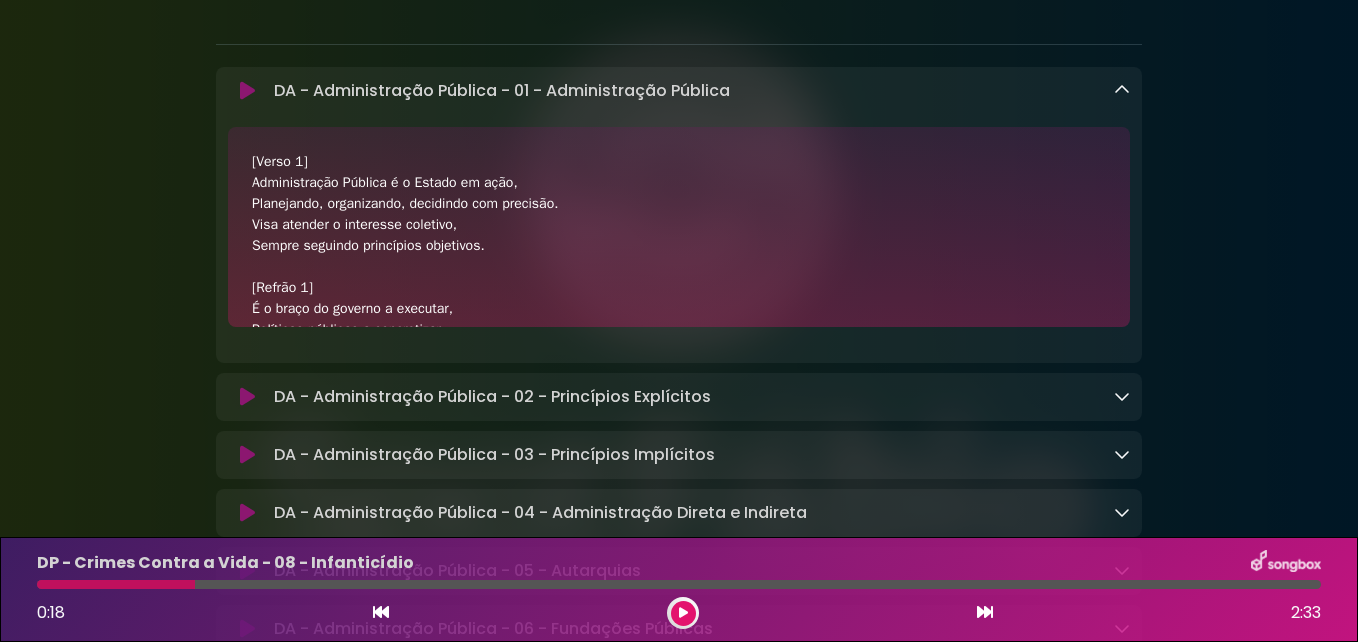 click at bounding box center [985, 612] 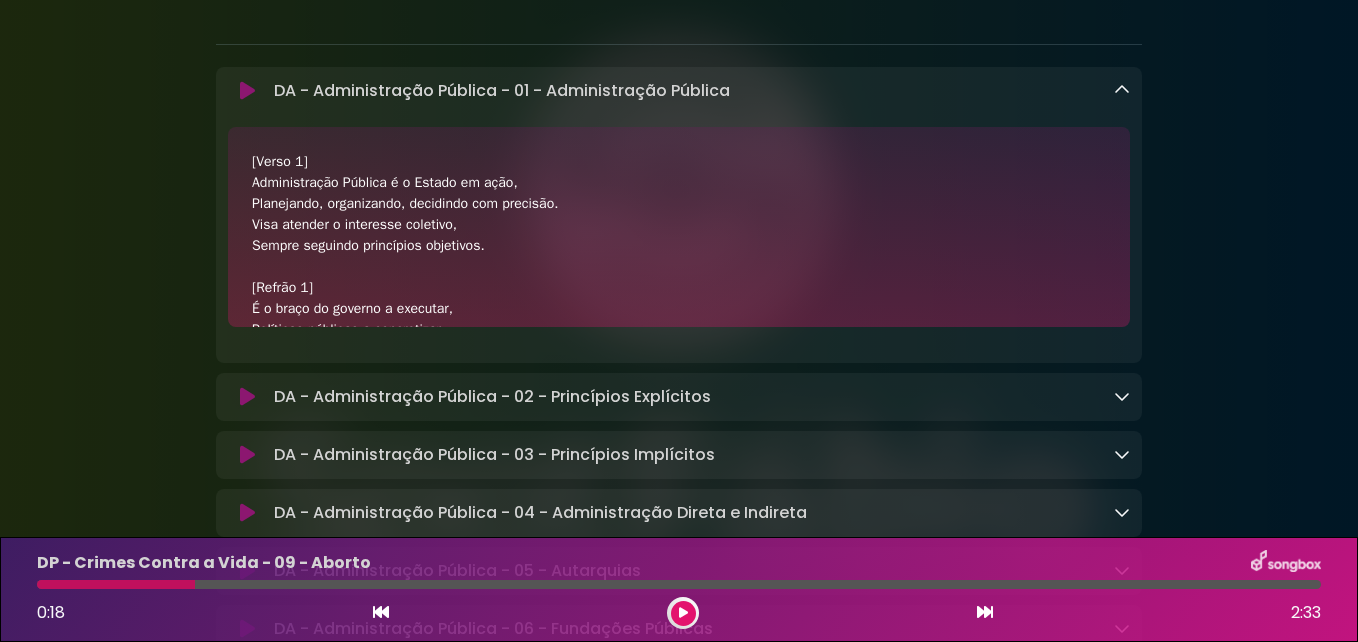 click at bounding box center [985, 612] 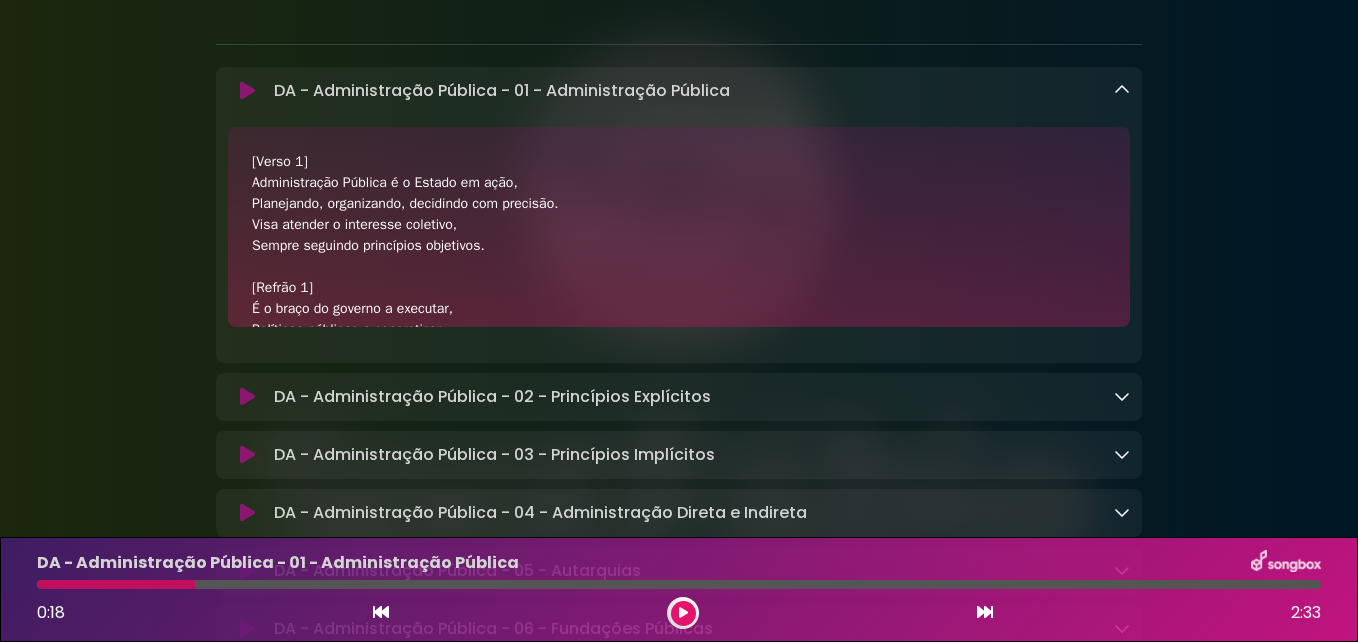 click at bounding box center [247, 397] 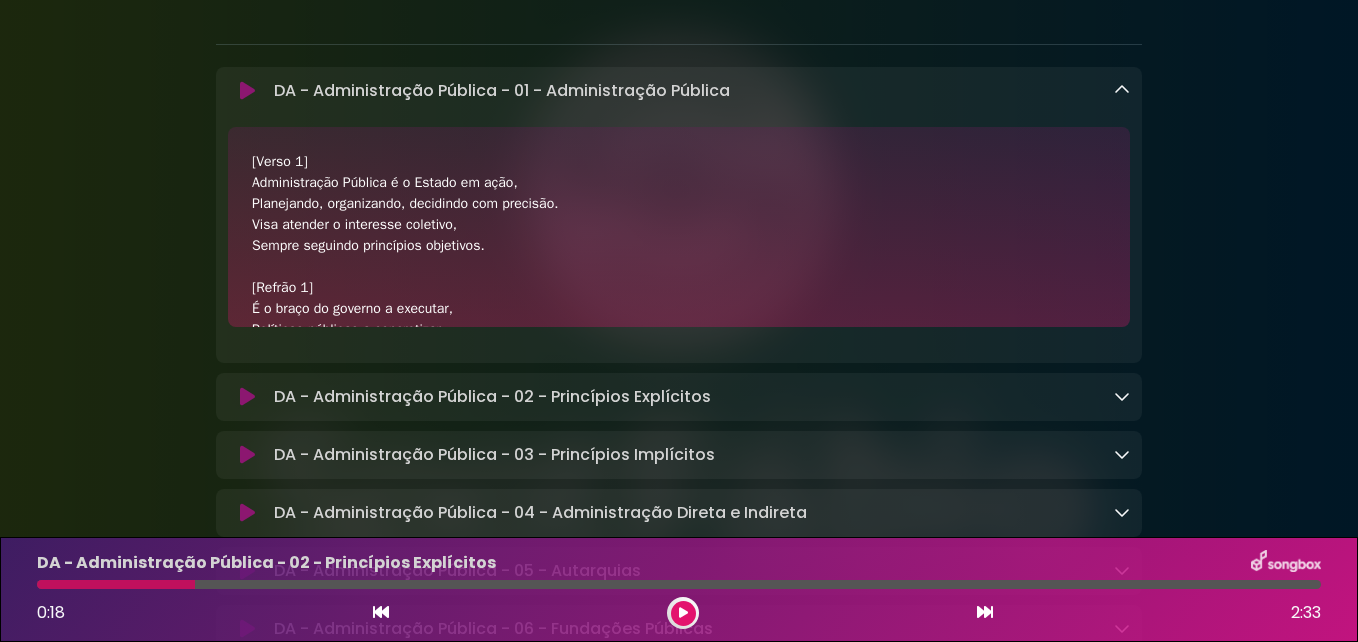 click at bounding box center (116, 584) 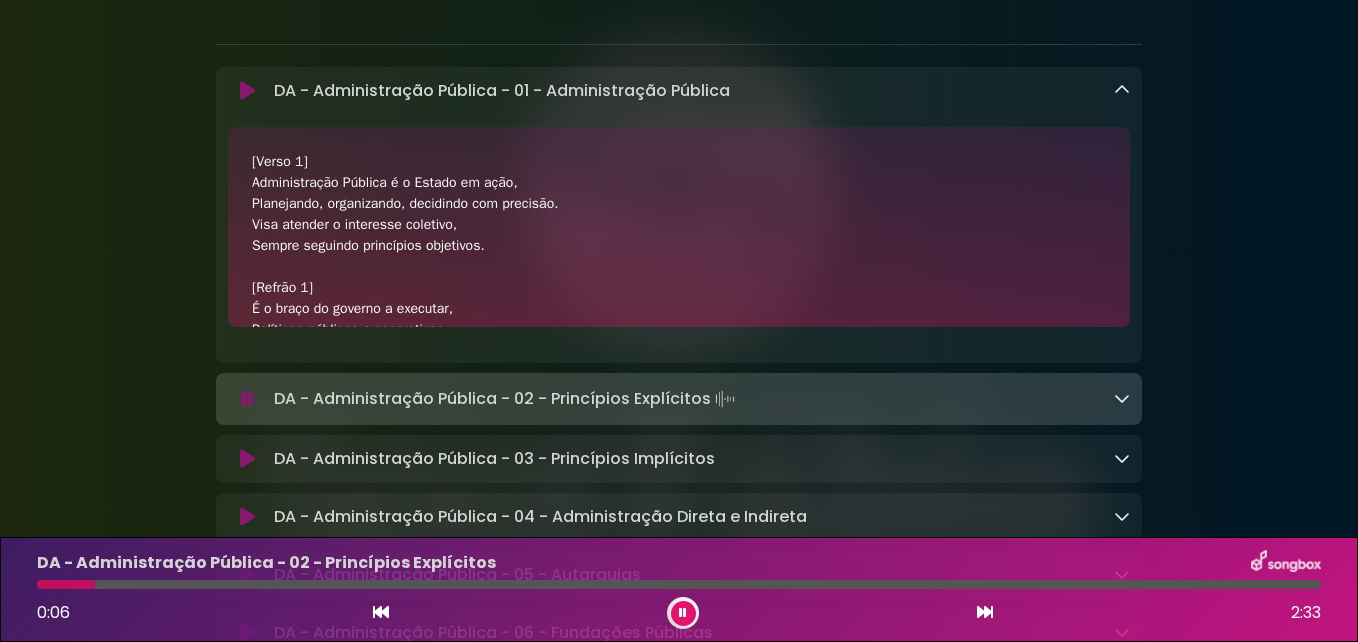 click at bounding box center [66, 584] 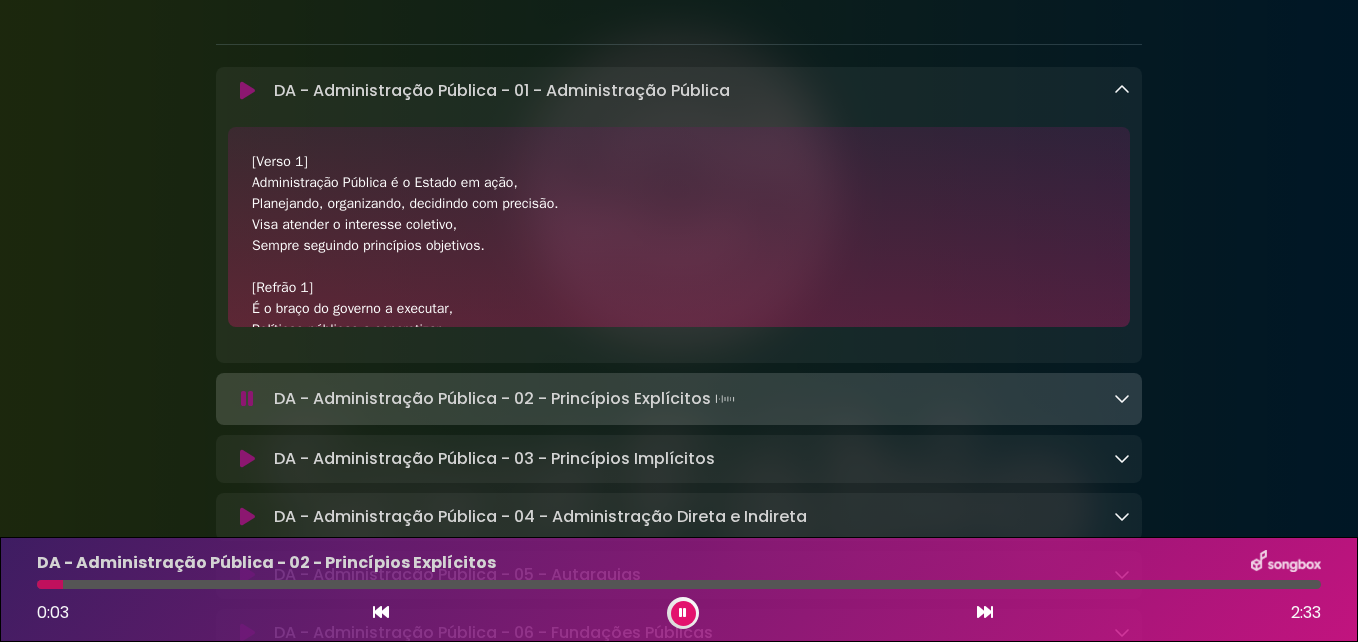 click at bounding box center [50, 584] 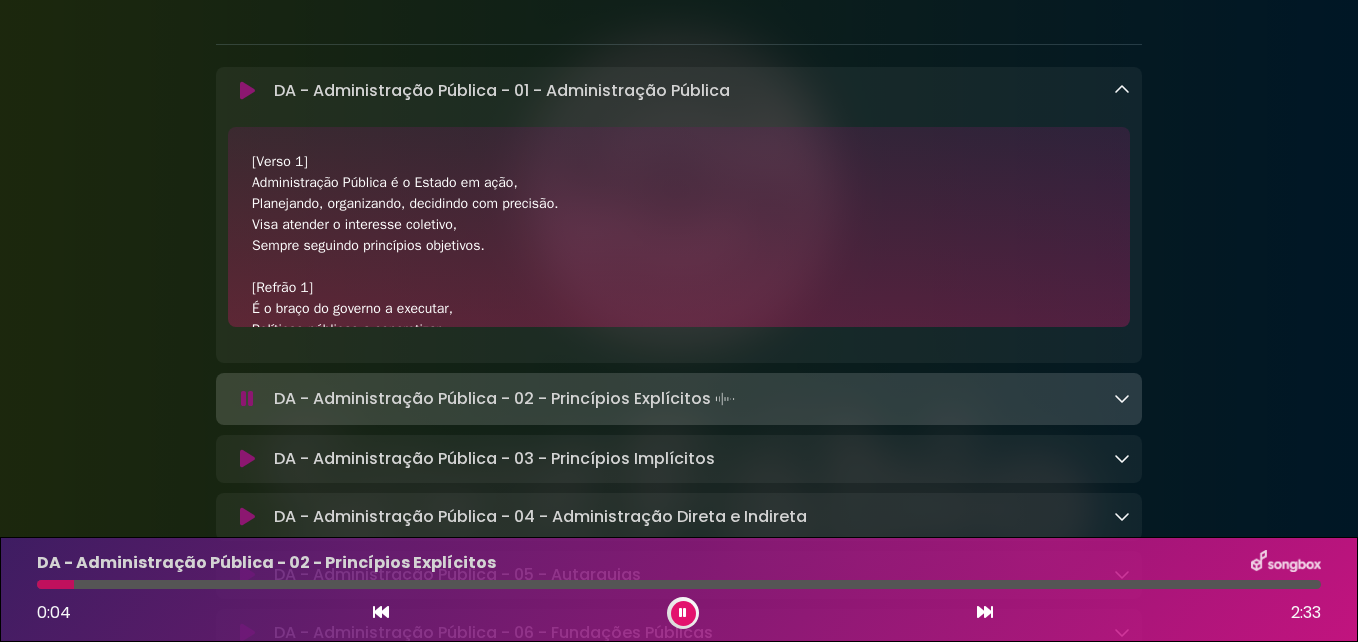 click at bounding box center [247, 91] 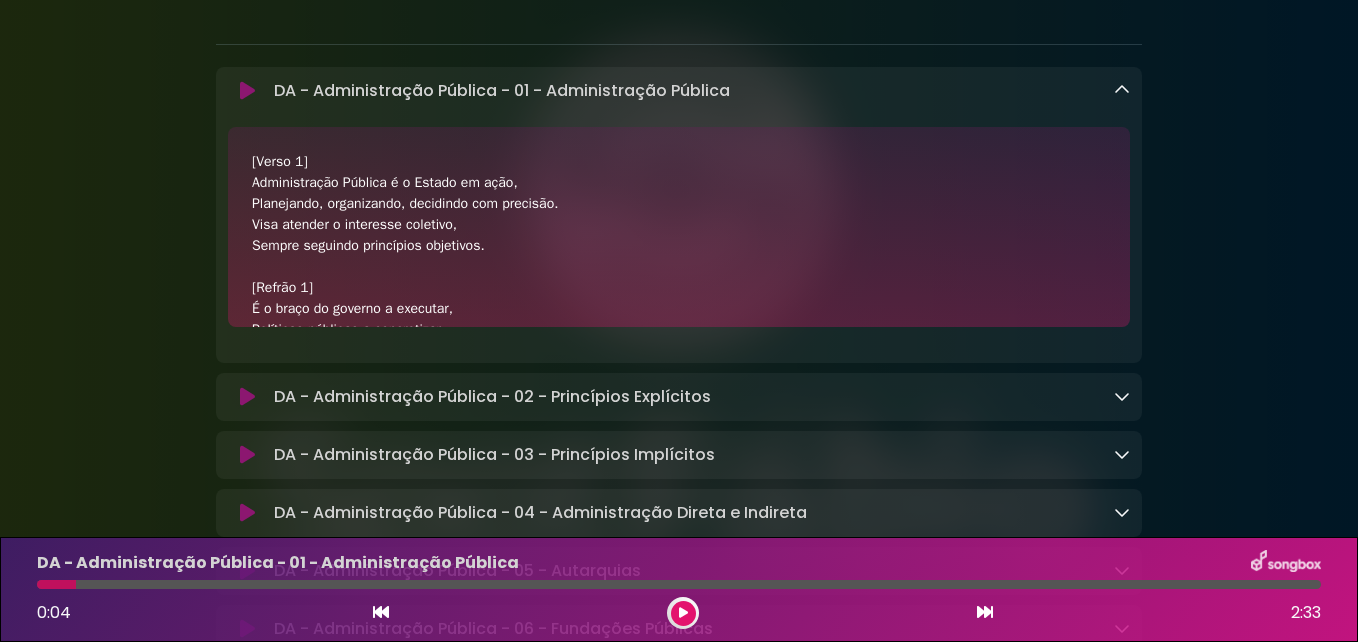 click at bounding box center [247, 91] 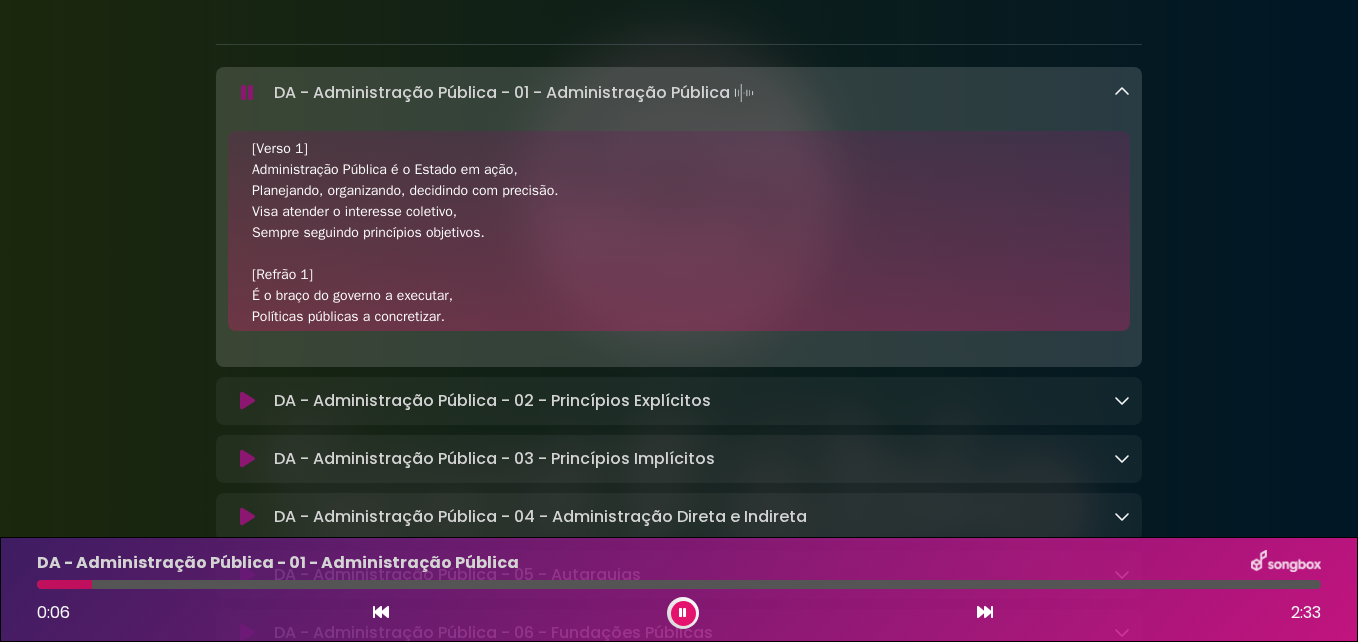 scroll, scrollTop: 0, scrollLeft: 0, axis: both 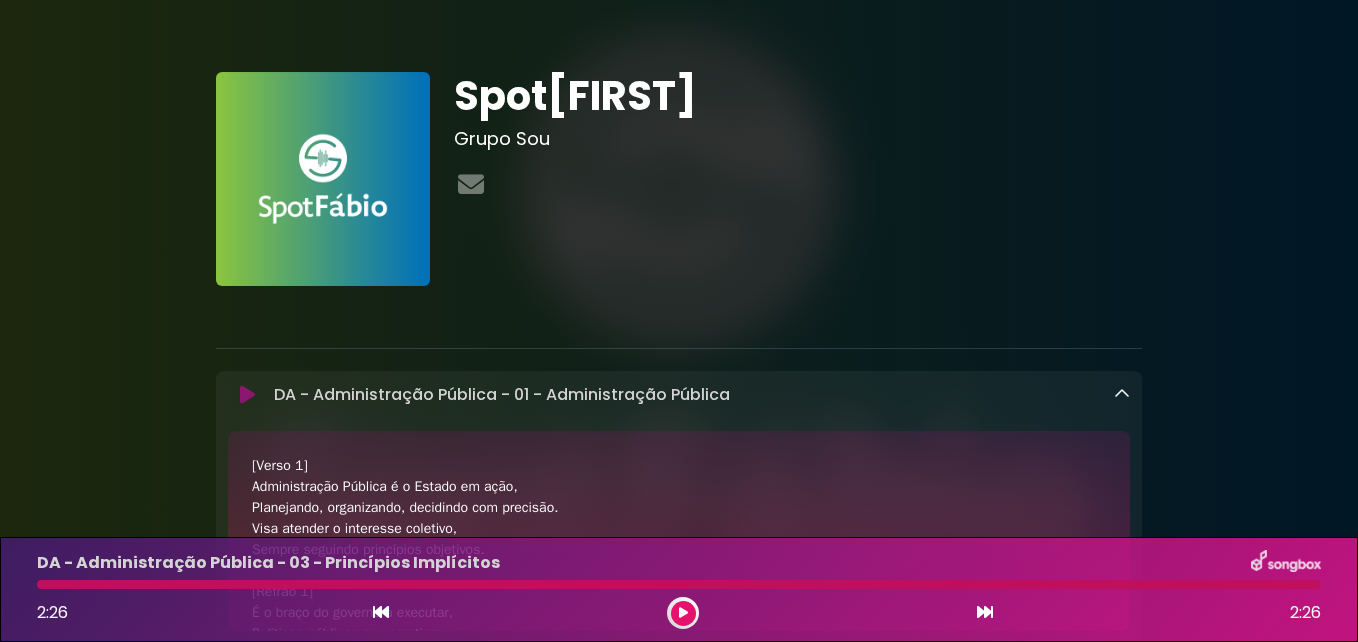 click at bounding box center (247, 395) 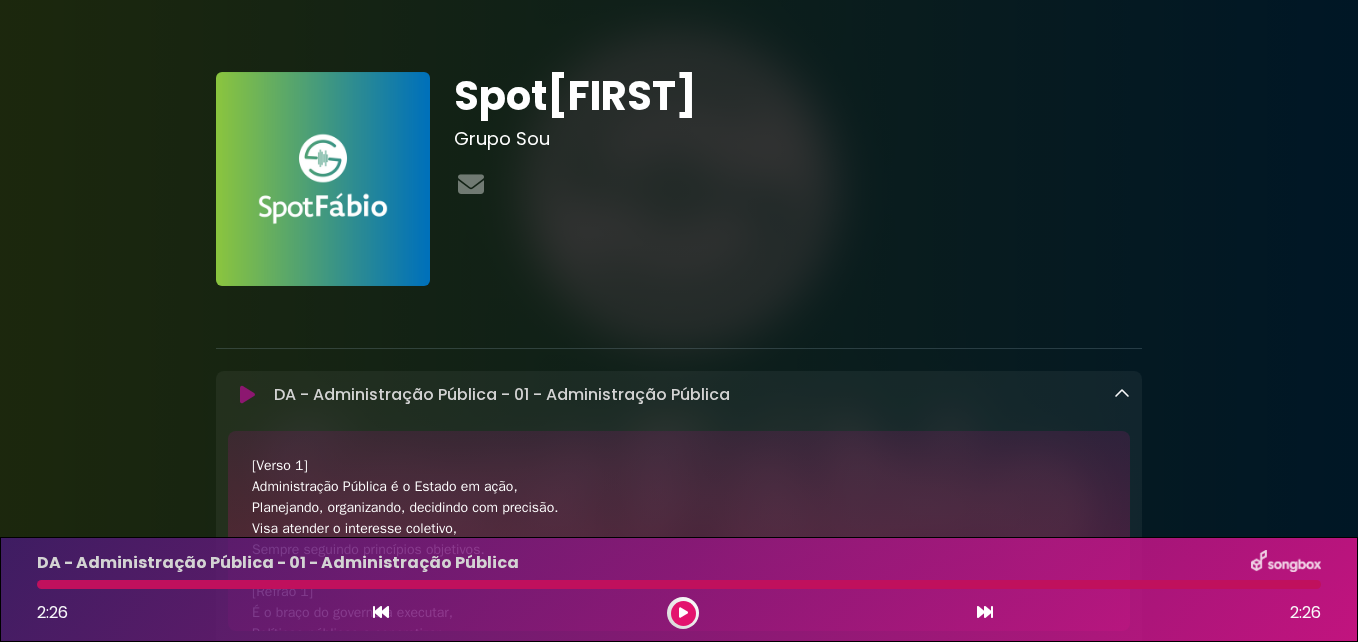 click at bounding box center [247, 395] 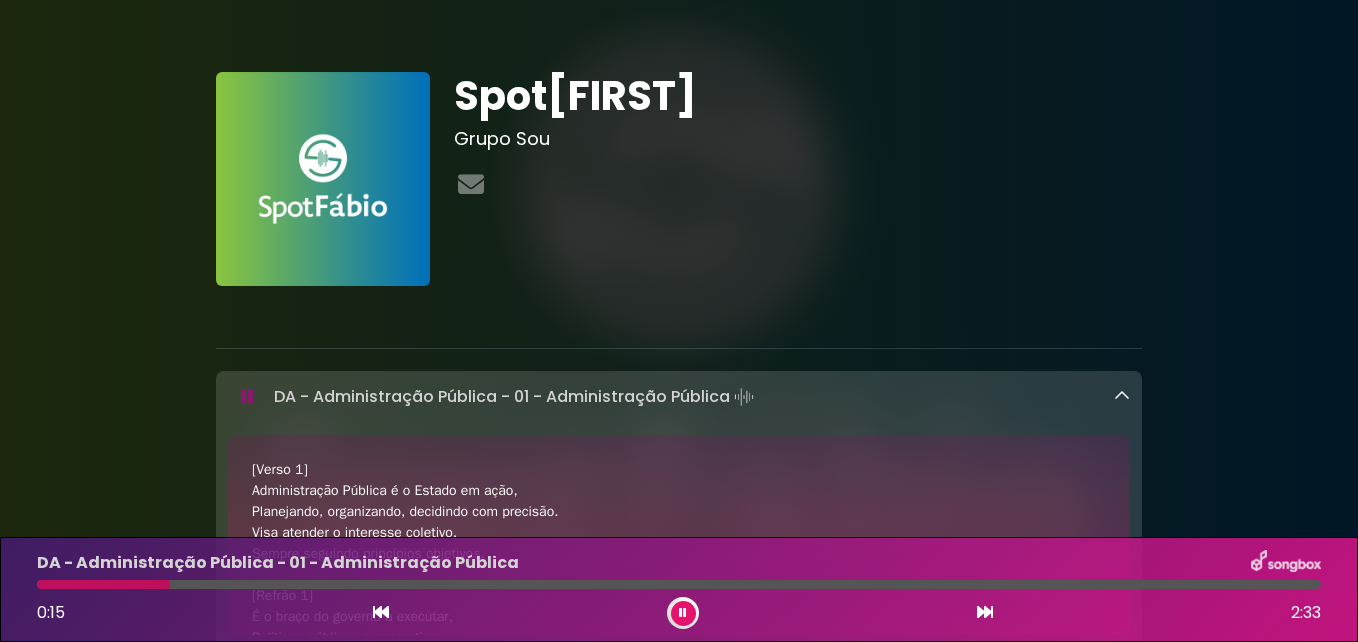 click at bounding box center (247, 397) 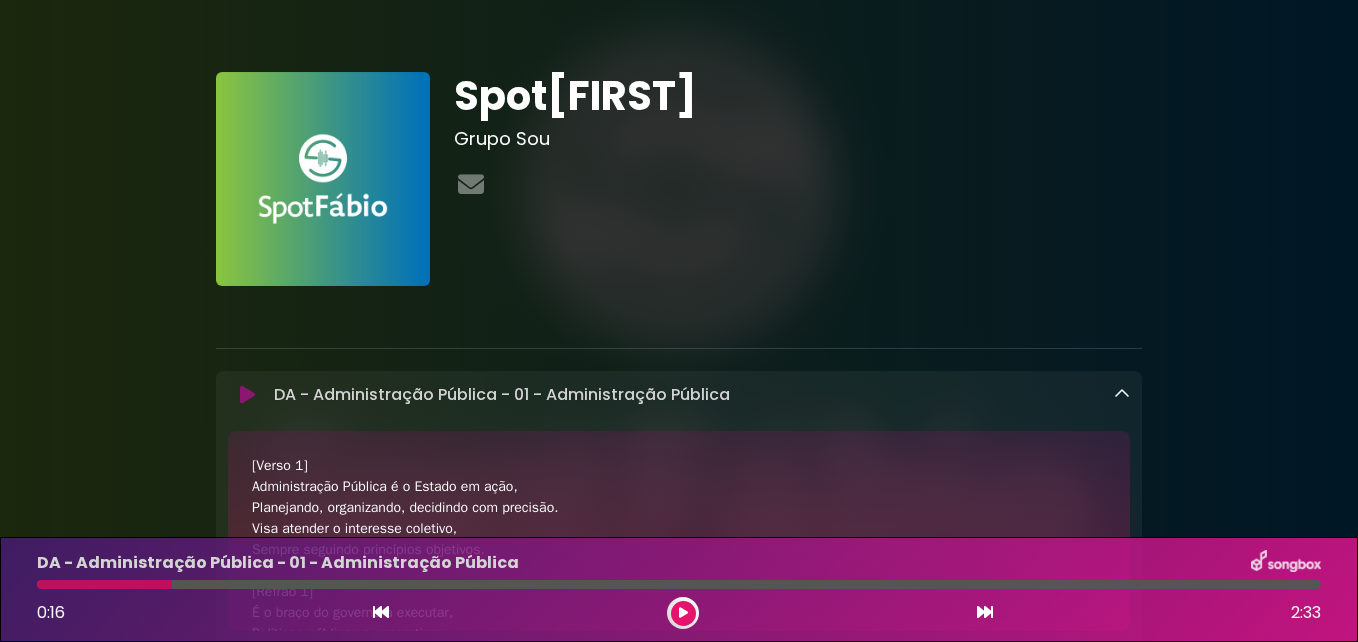 click at bounding box center (247, 395) 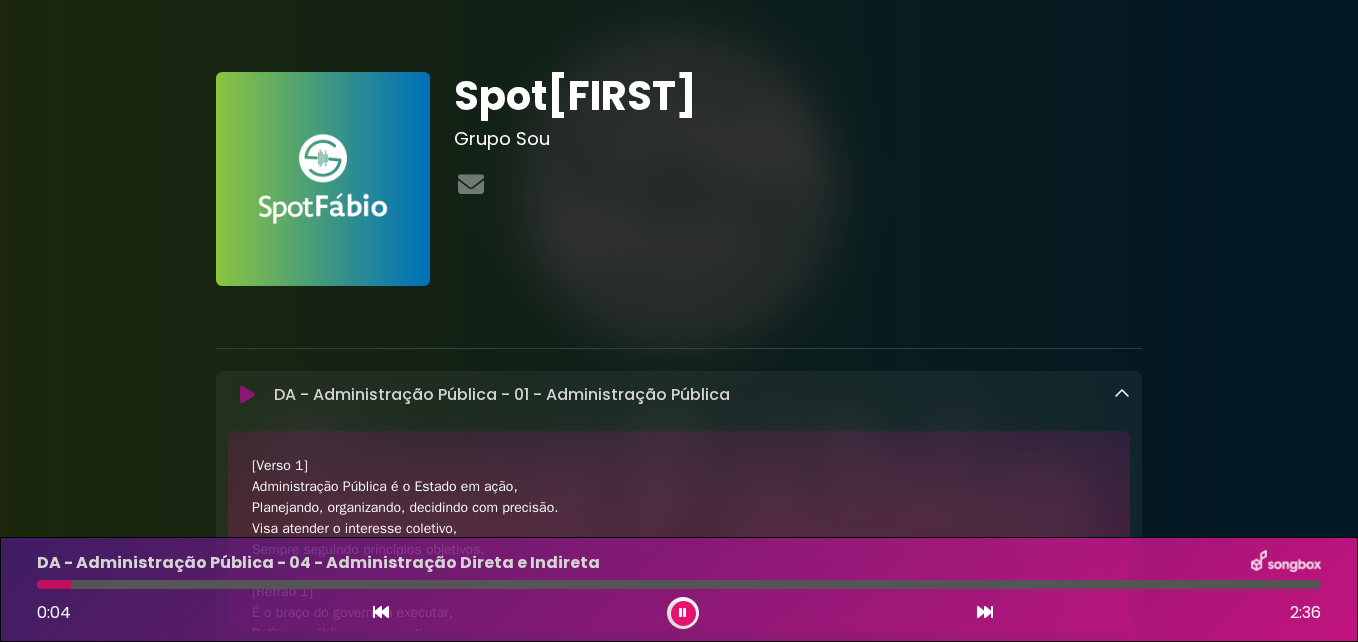 click at bounding box center [683, 613] 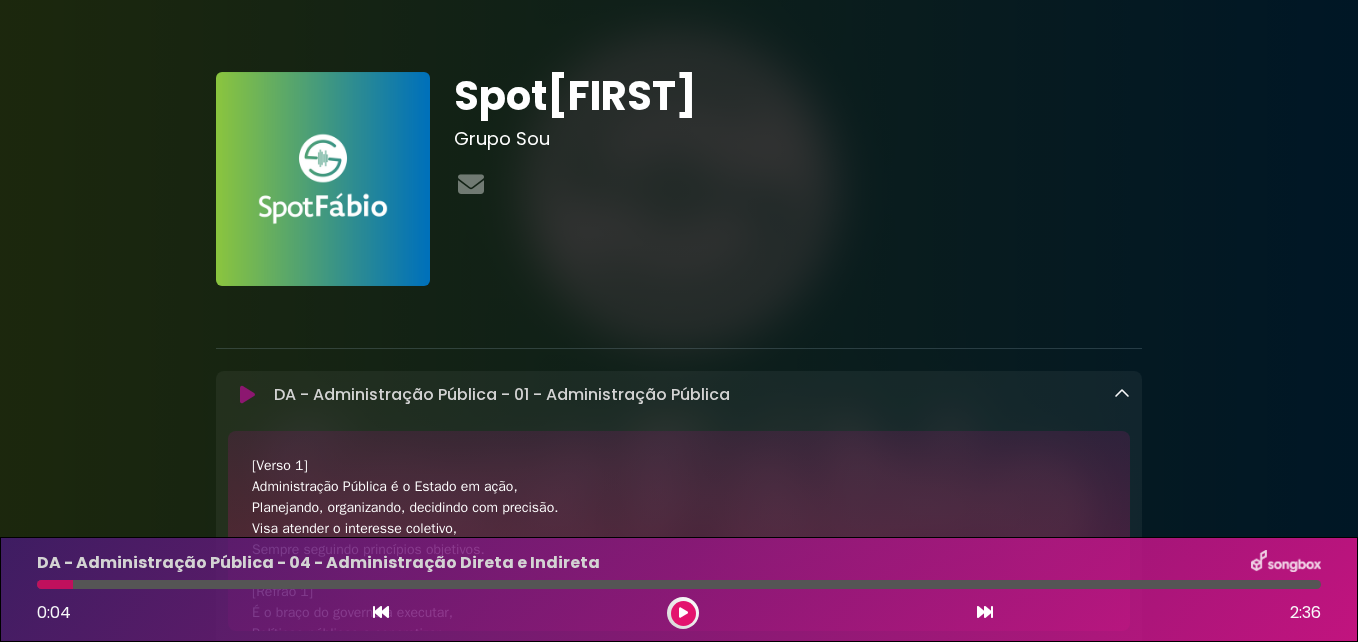 click at bounding box center [247, 395] 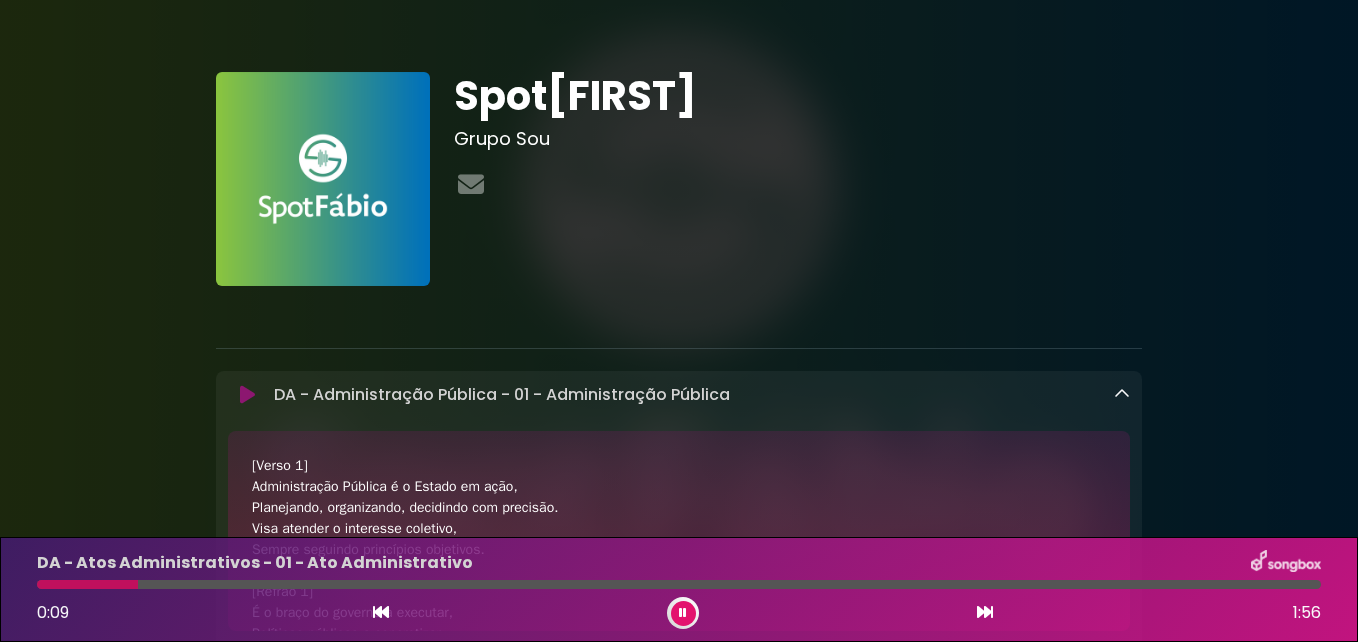 click at bounding box center [683, 613] 